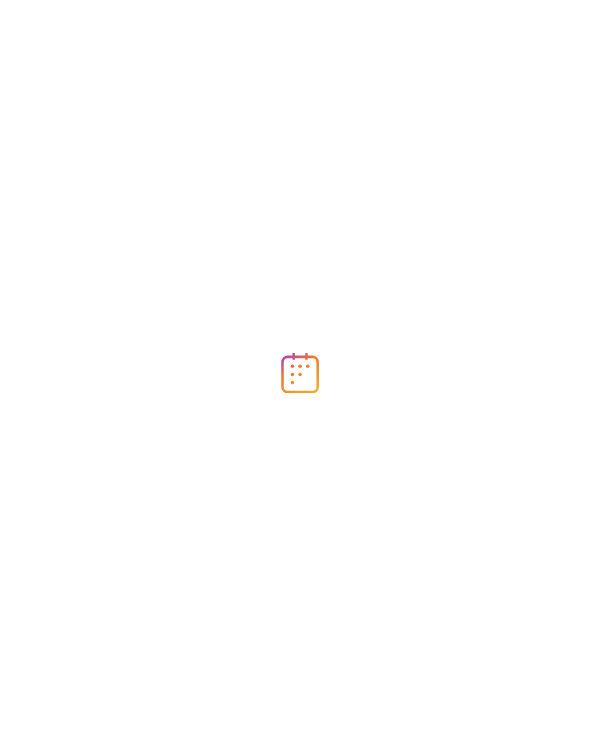 scroll, scrollTop: 0, scrollLeft: 0, axis: both 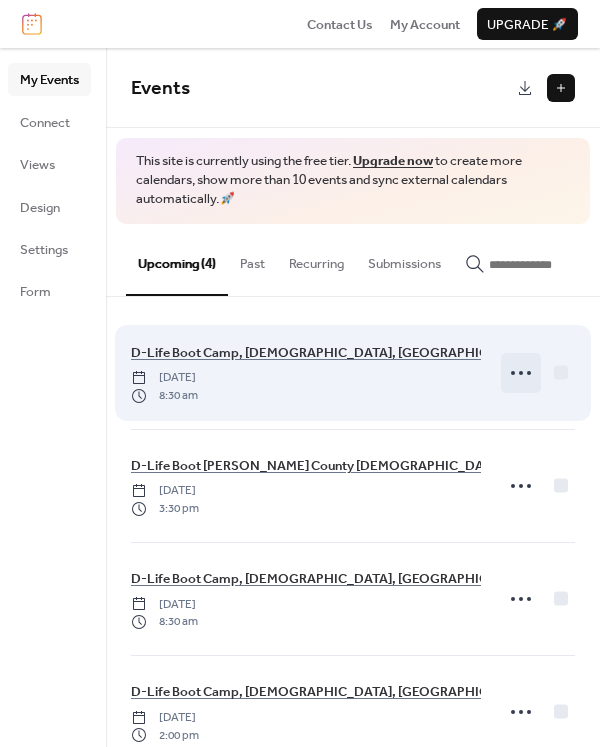 click 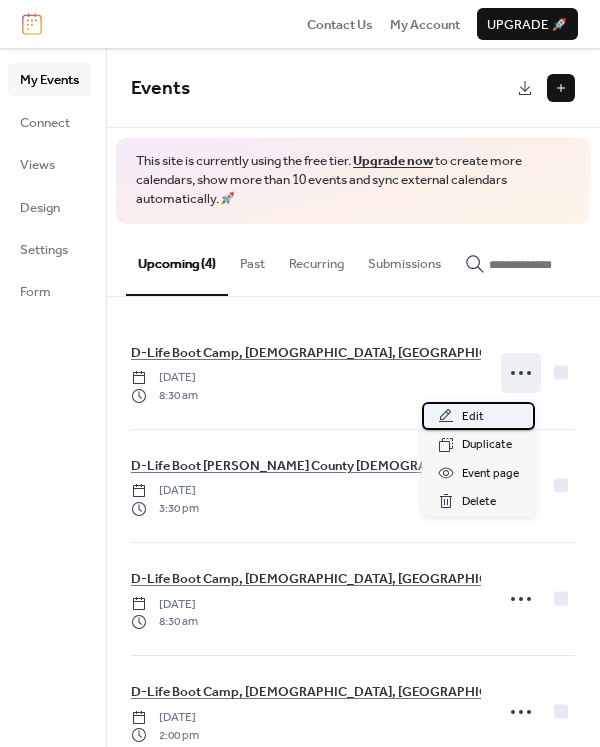 click on "Edit" at bounding box center (473, 417) 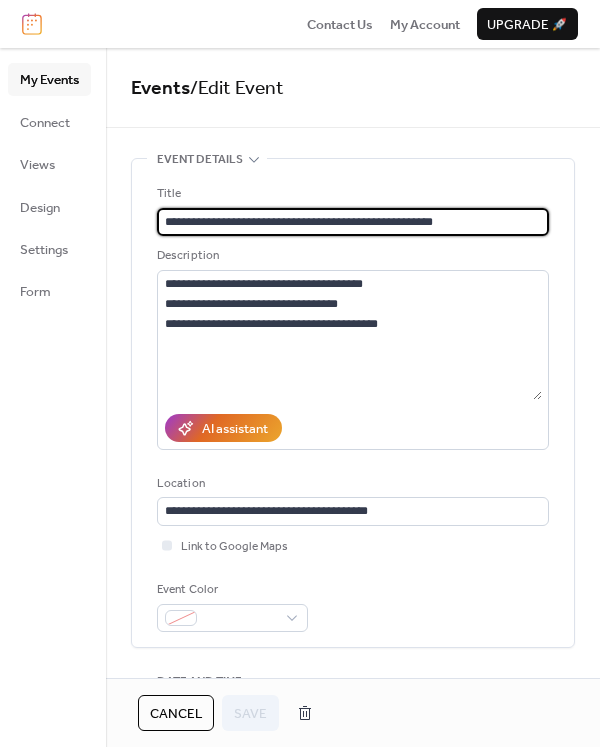 click on "**********" at bounding box center (353, 222) 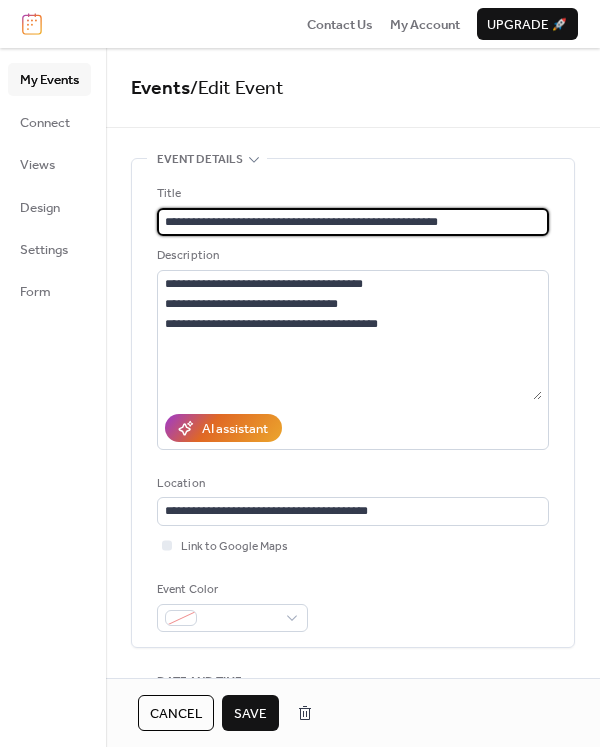 drag, startPoint x: 376, startPoint y: 220, endPoint x: 510, endPoint y: 224, distance: 134.0597 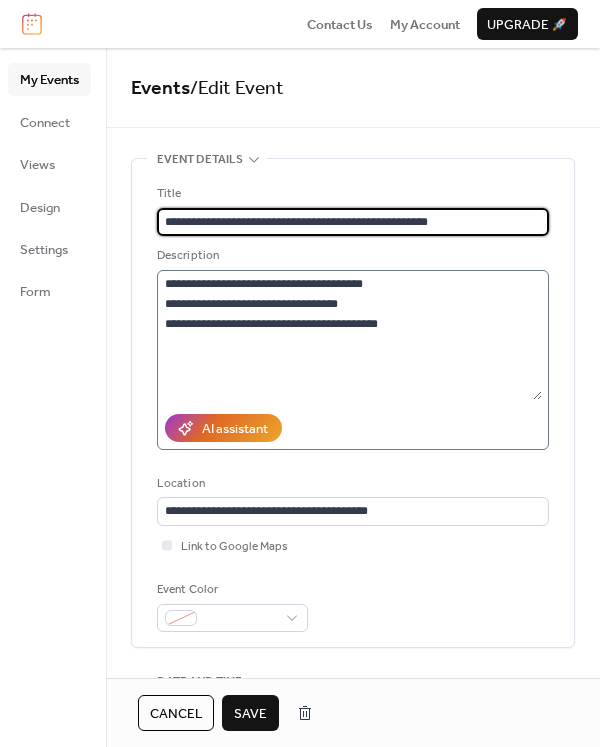 type on "**********" 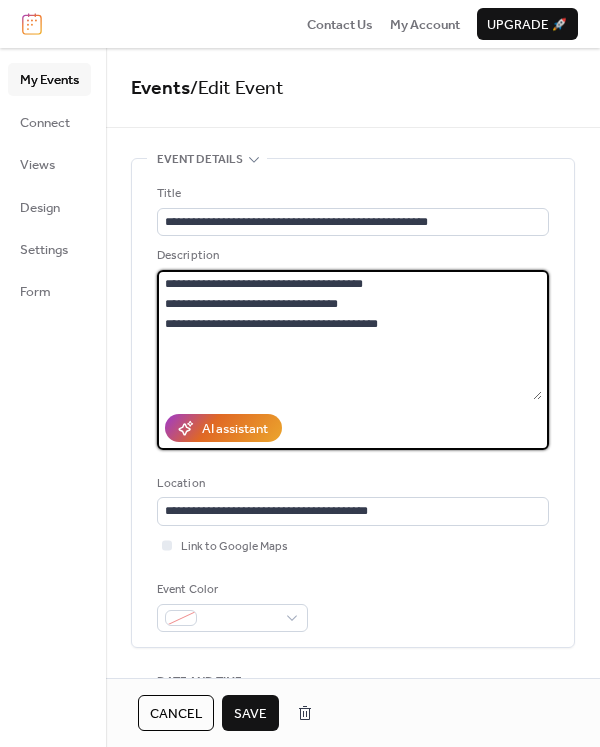 drag, startPoint x: 248, startPoint y: 325, endPoint x: 321, endPoint y: 332, distance: 73.33485 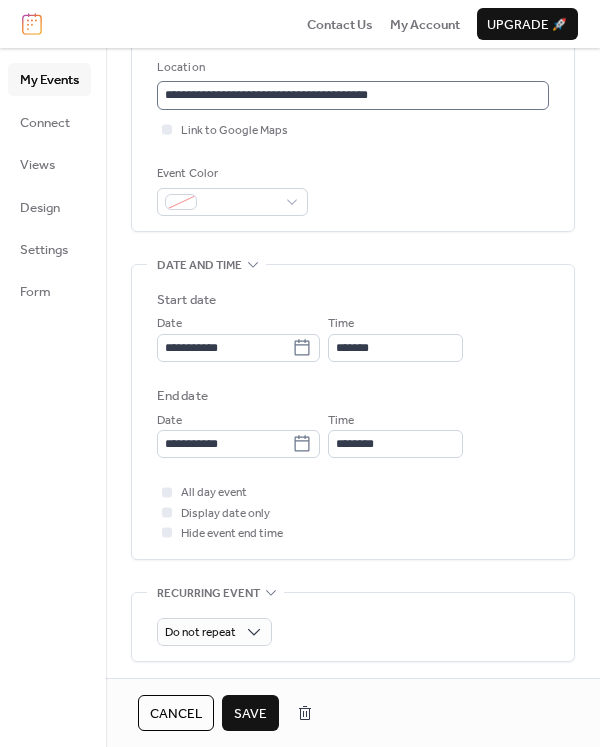 scroll, scrollTop: 417, scrollLeft: 0, axis: vertical 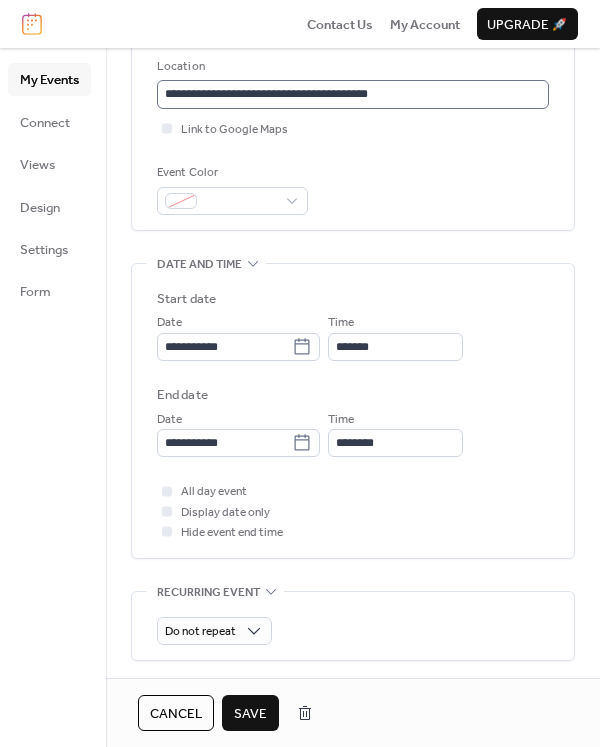 type on "**********" 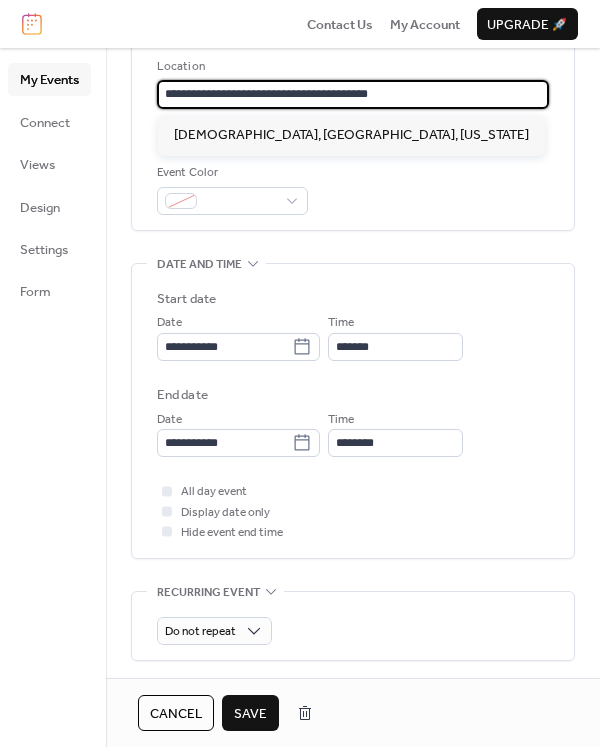 drag, startPoint x: 373, startPoint y: 95, endPoint x: 35, endPoint y: 89, distance: 338.05325 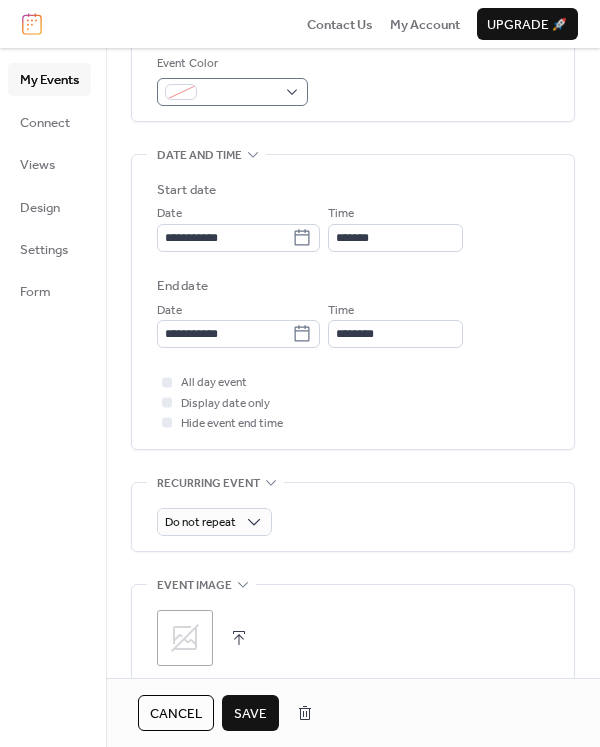 scroll, scrollTop: 645, scrollLeft: 0, axis: vertical 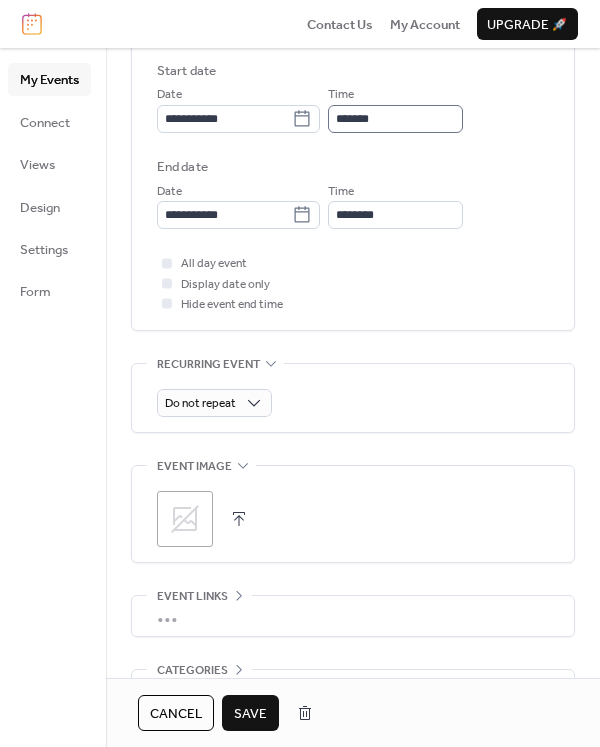 type on "**********" 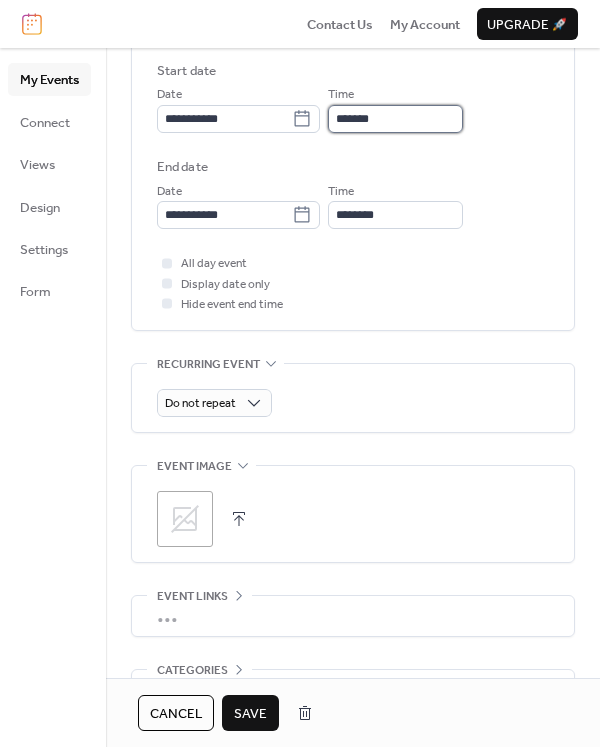 click on "*******" at bounding box center [395, 119] 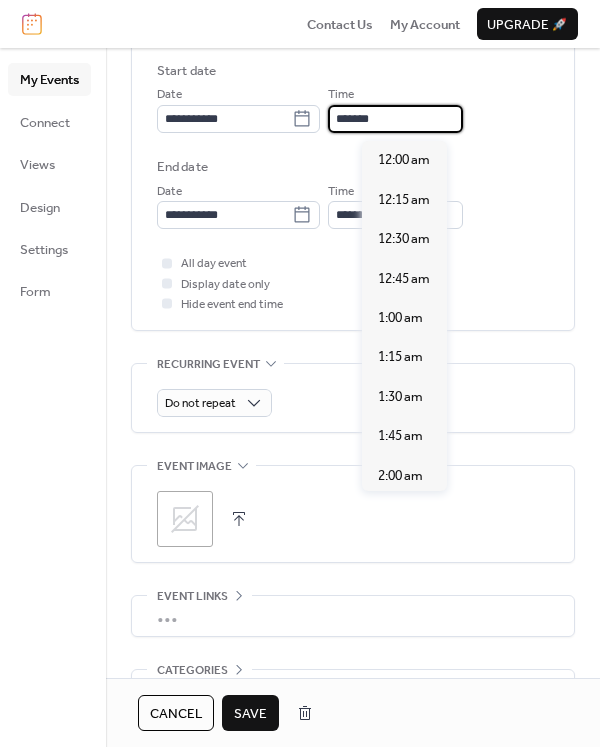 scroll, scrollTop: 1326, scrollLeft: 0, axis: vertical 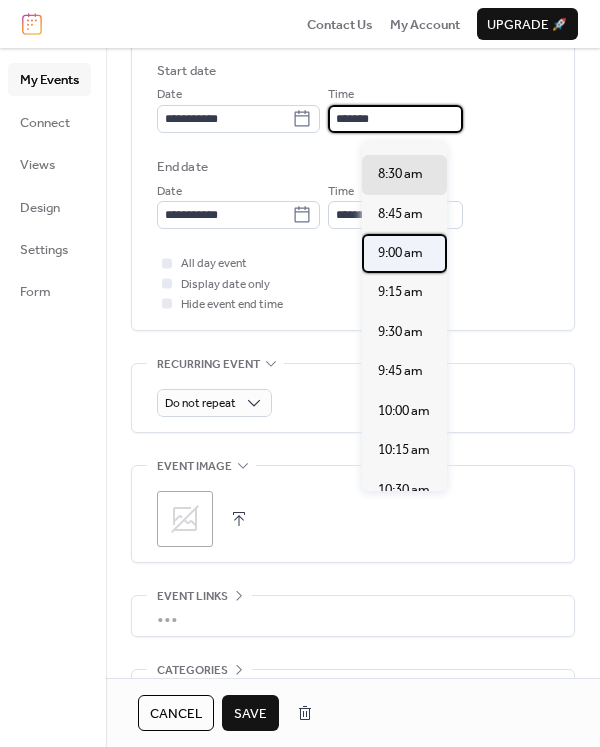 click on "9:00 am" at bounding box center [400, 253] 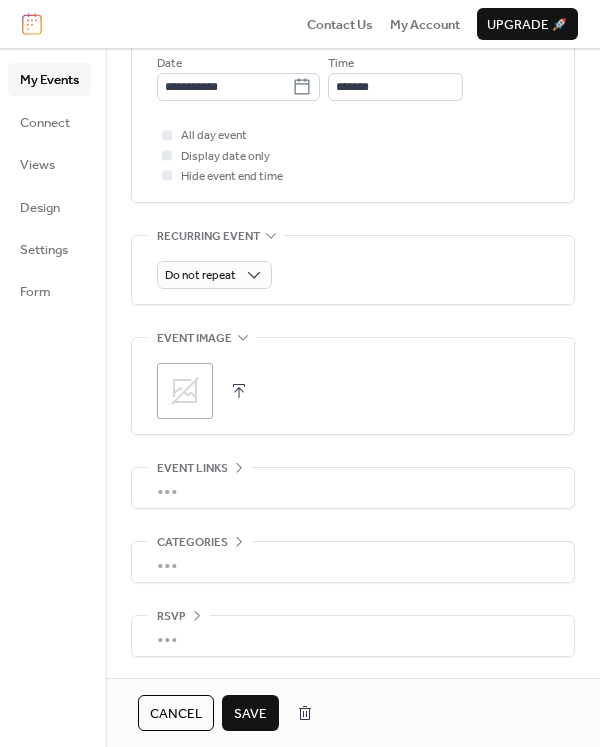 scroll, scrollTop: 776, scrollLeft: 0, axis: vertical 